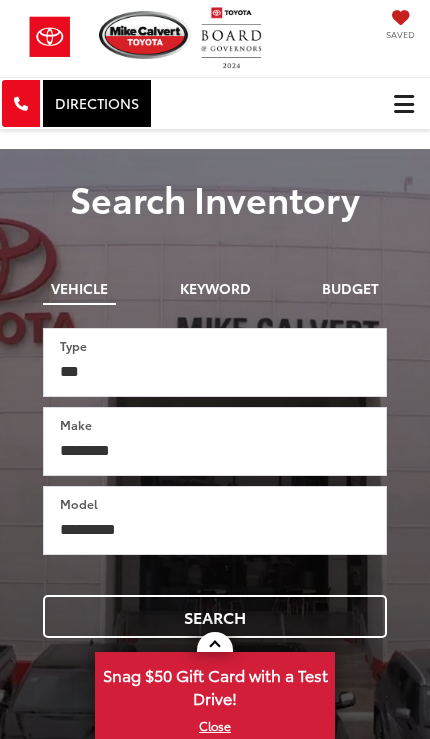 scroll, scrollTop: 0, scrollLeft: 0, axis: both 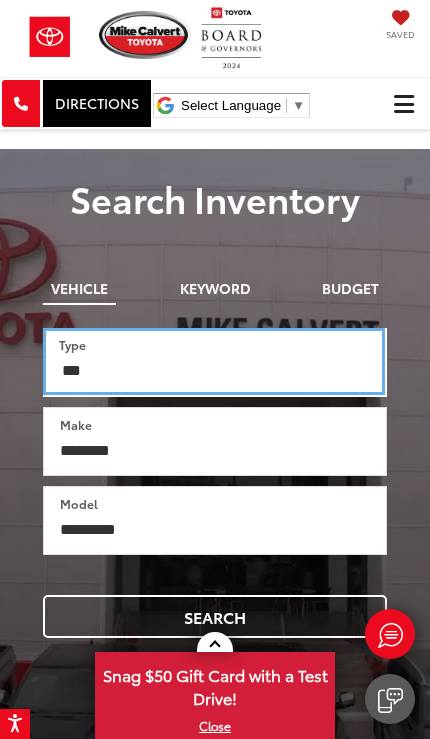click on "***
***
****
*********" at bounding box center [214, 361] 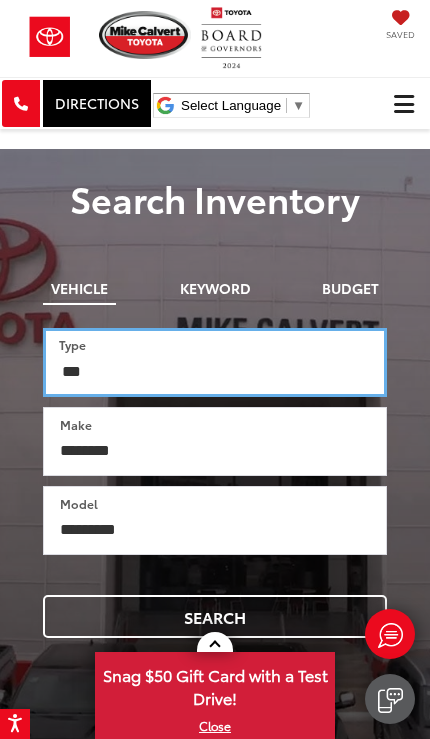 select on "******" 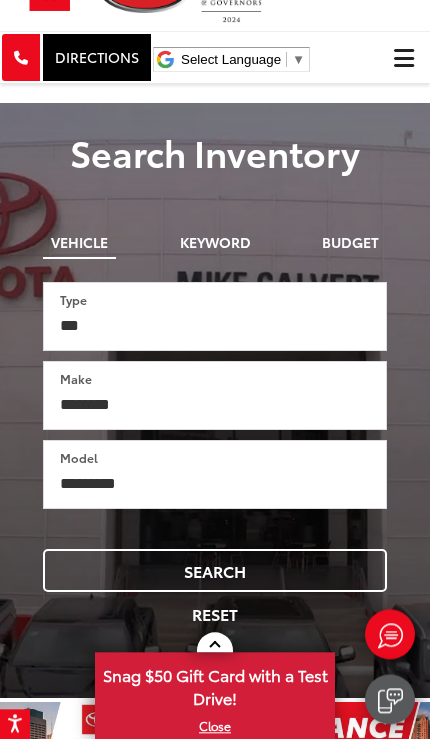 scroll, scrollTop: 38, scrollLeft: 0, axis: vertical 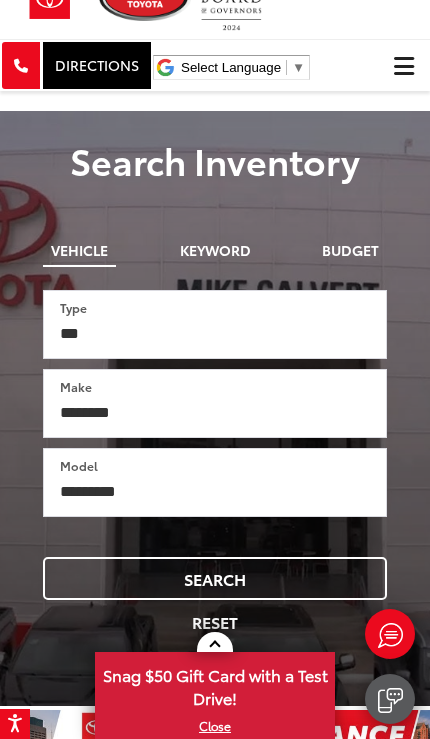 click on "Search" at bounding box center [215, 578] 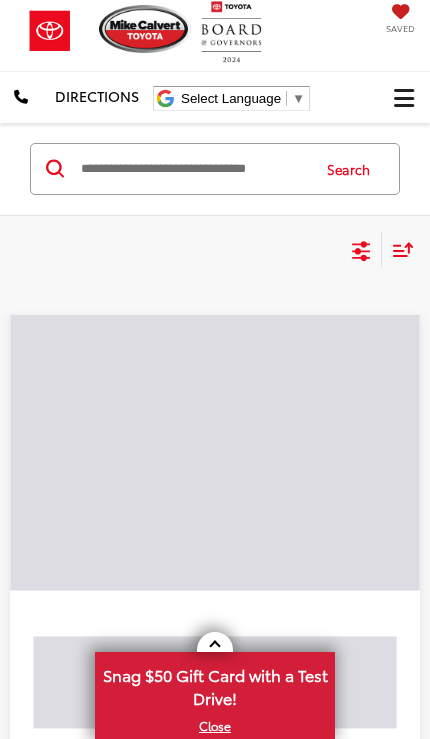 scroll, scrollTop: 6, scrollLeft: 0, axis: vertical 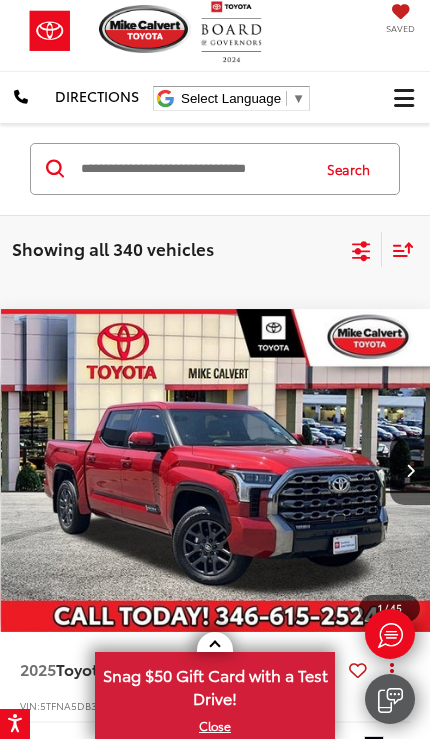 click 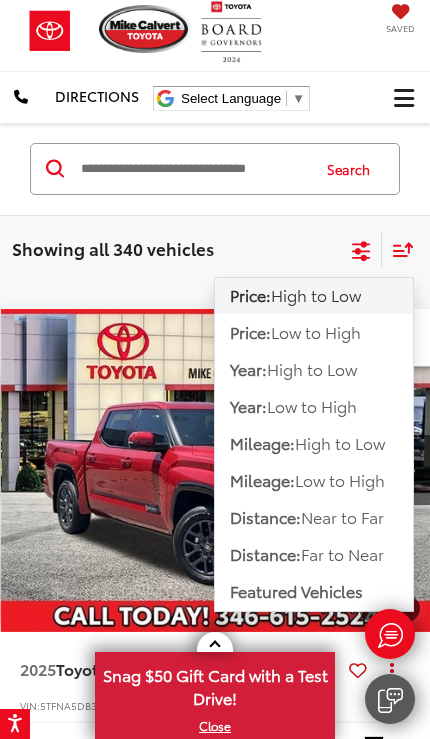 click 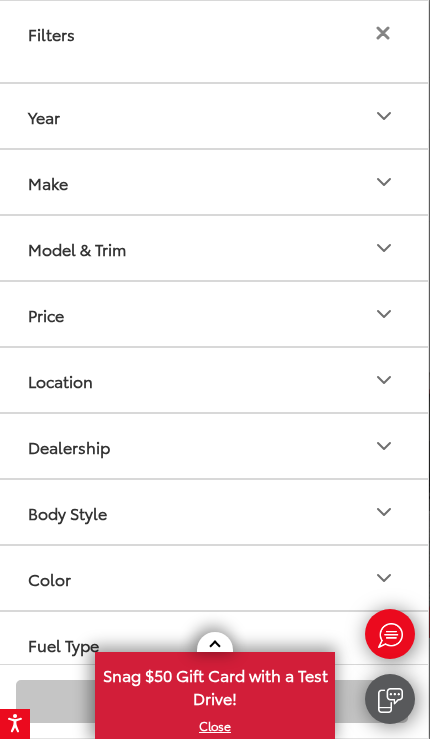 click on "Body Style" at bounding box center (67, 512) 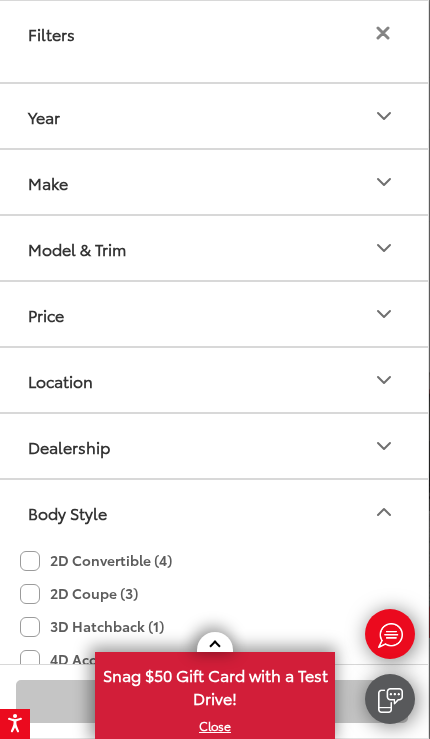 scroll, scrollTop: 0, scrollLeft: 0, axis: both 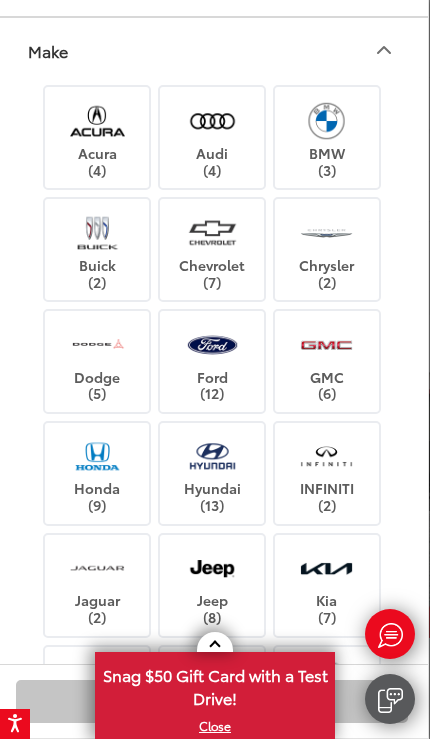 click at bounding box center [97, 456] 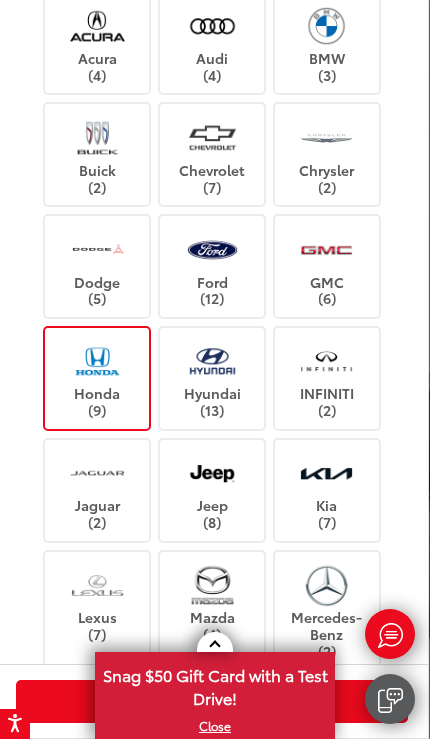 scroll, scrollTop: 239, scrollLeft: 0, axis: vertical 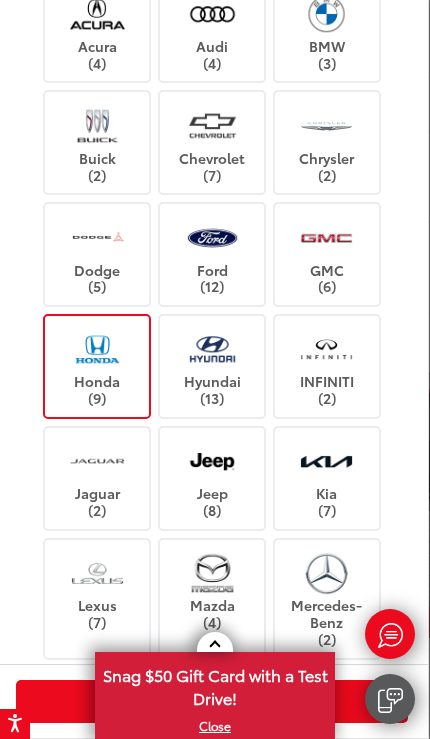 click at bounding box center [326, 349] 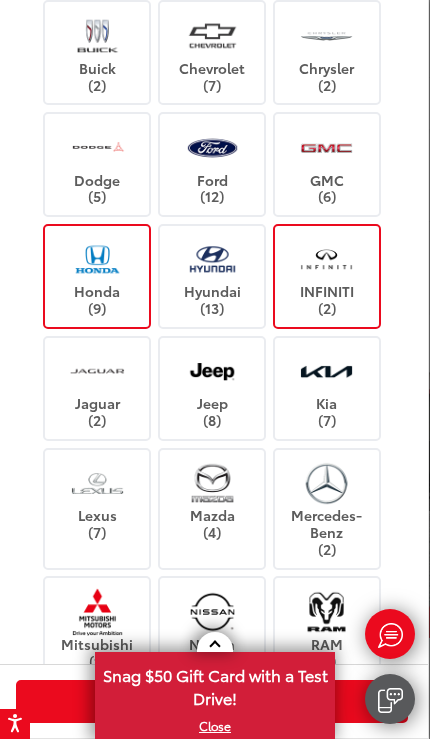 scroll, scrollTop: 342, scrollLeft: 0, axis: vertical 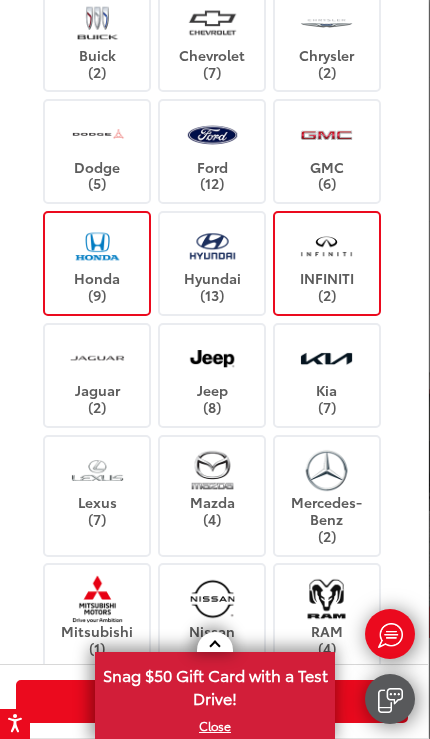 click at bounding box center [326, 358] 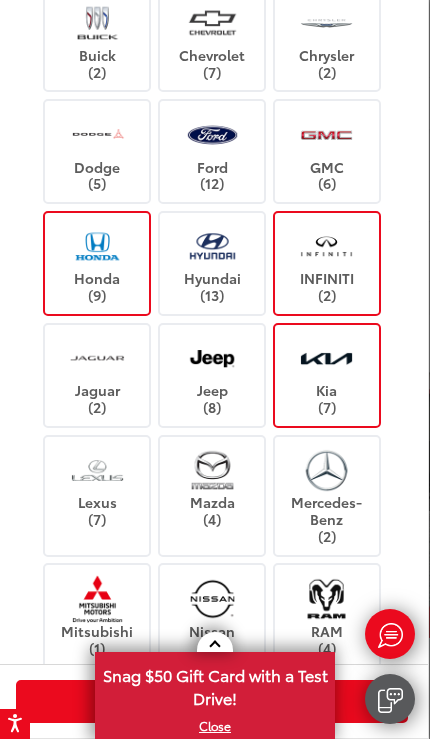 click at bounding box center [97, 470] 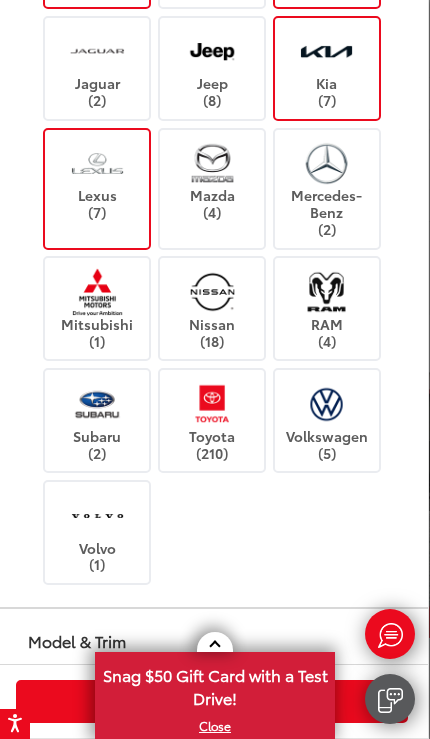 scroll, scrollTop: 649, scrollLeft: 0, axis: vertical 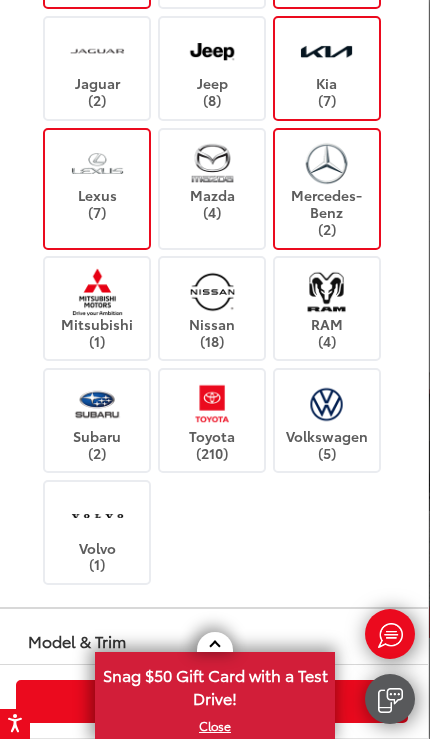 click at bounding box center [212, 291] 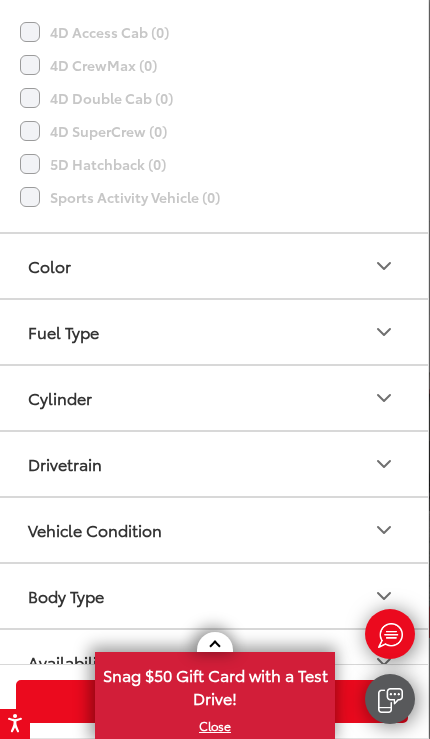 scroll, scrollTop: 1866, scrollLeft: 0, axis: vertical 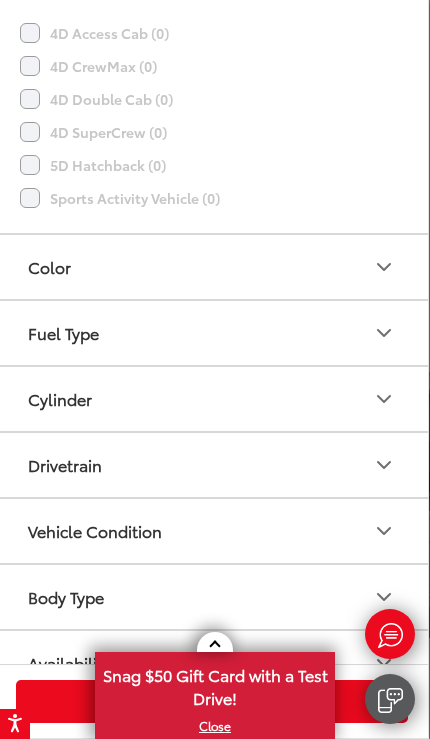 click on "Availability" at bounding box center (212, 663) 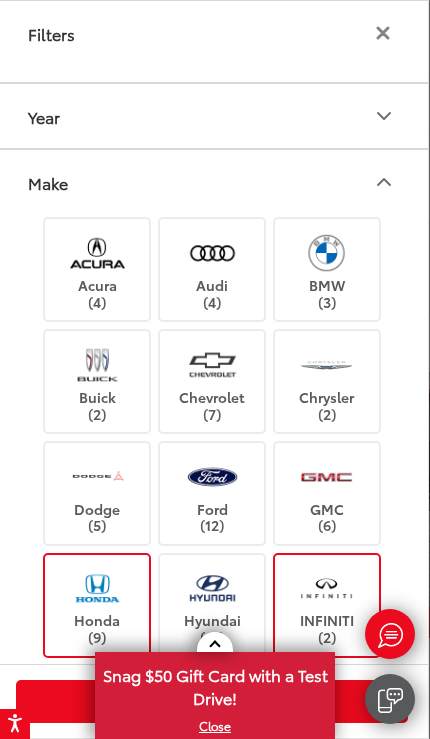 scroll, scrollTop: 0, scrollLeft: 0, axis: both 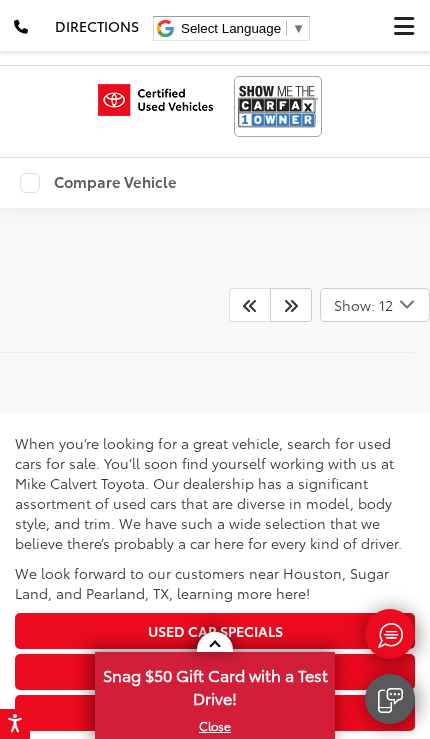 click at bounding box center (291, 305) 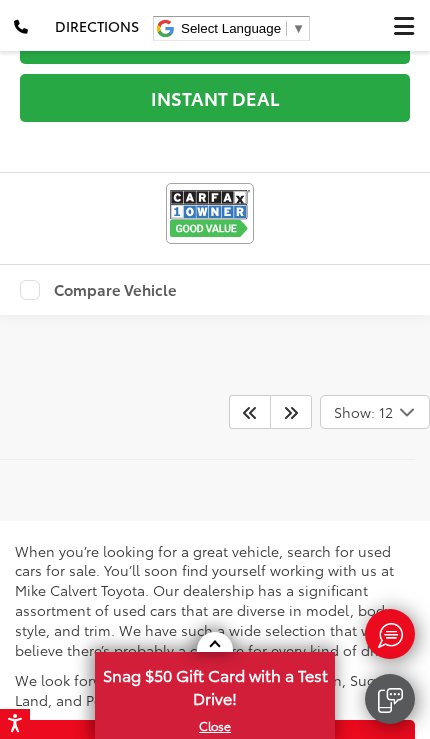 scroll, scrollTop: 12604, scrollLeft: 0, axis: vertical 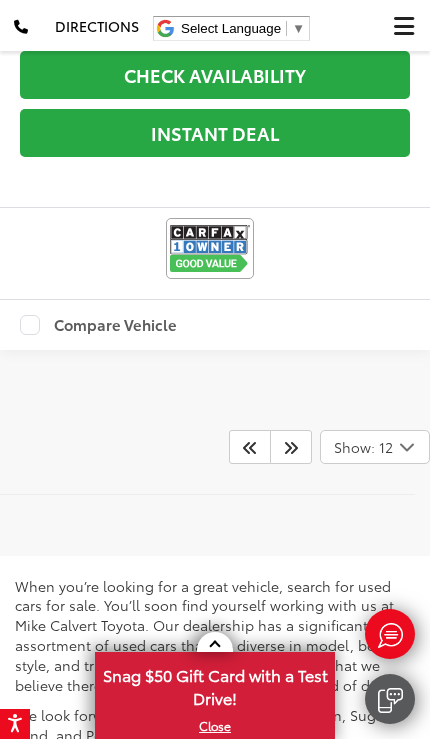 click at bounding box center (291, 447) 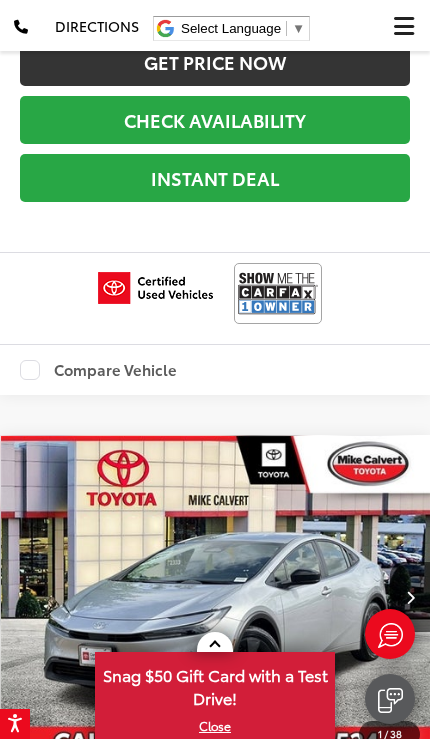 scroll, scrollTop: 7230, scrollLeft: 0, axis: vertical 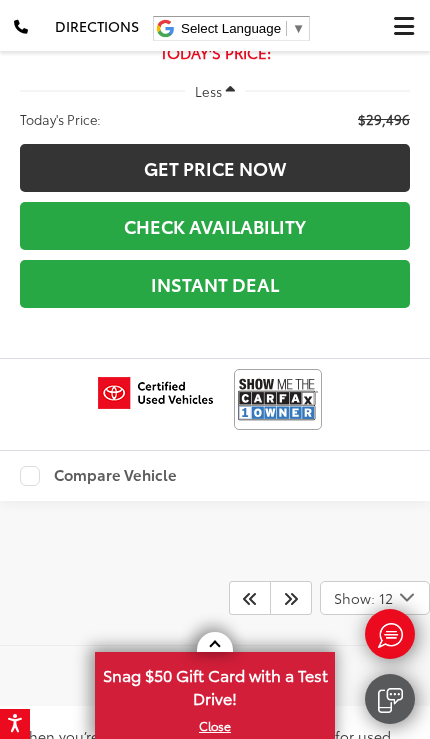 click at bounding box center [291, 598] 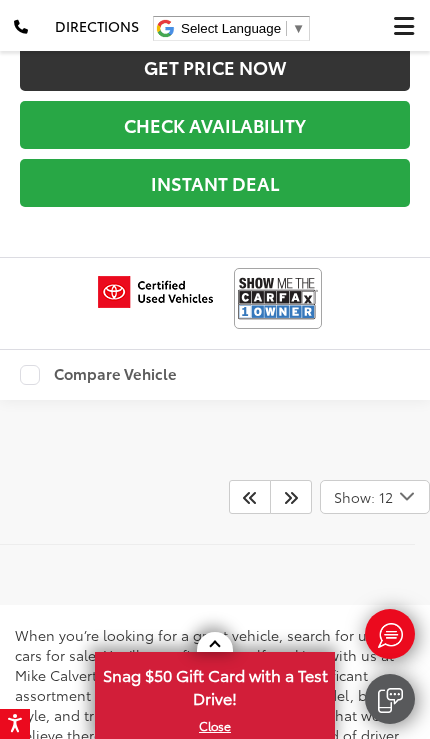 scroll, scrollTop: 12523, scrollLeft: 0, axis: vertical 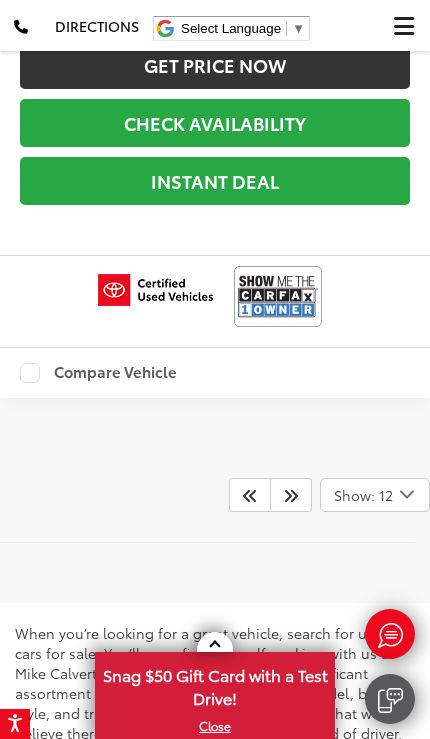 click at bounding box center (291, 495) 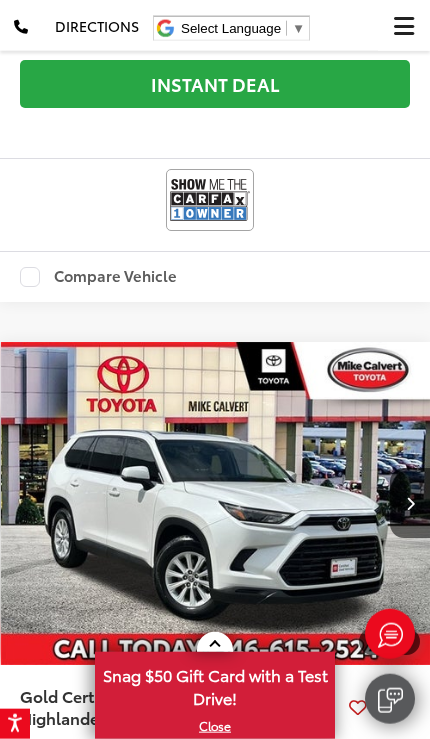 scroll, scrollTop: 7316, scrollLeft: 0, axis: vertical 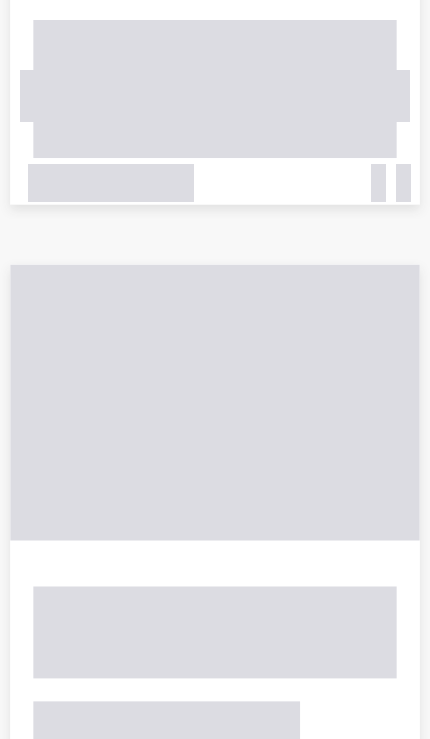click at bounding box center (215, 683) 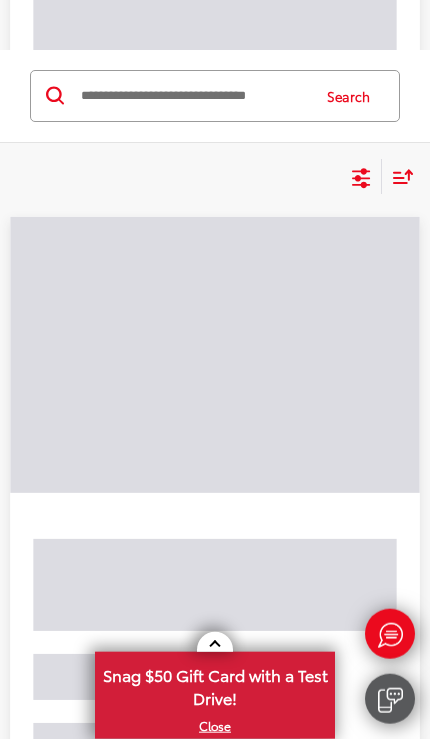 scroll, scrollTop: 0, scrollLeft: 0, axis: both 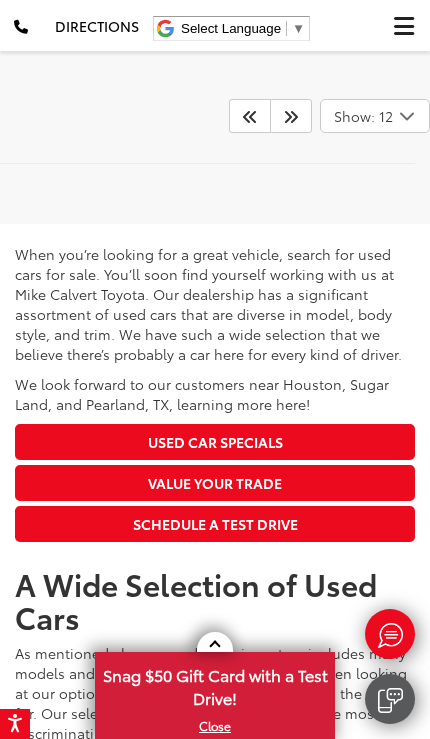 click at bounding box center (291, 116) 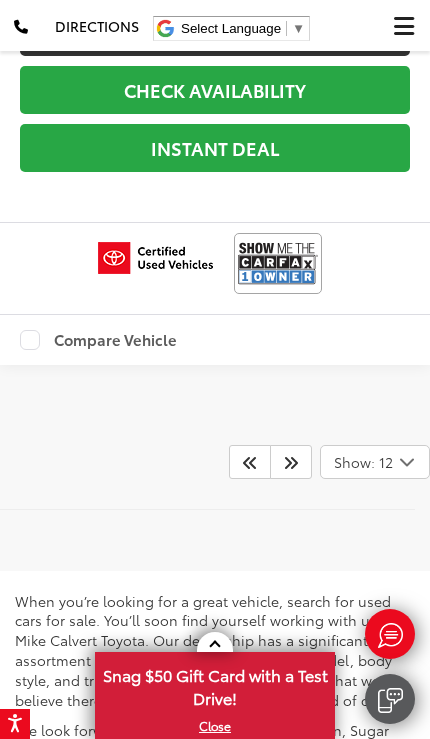 scroll, scrollTop: 12572, scrollLeft: 0, axis: vertical 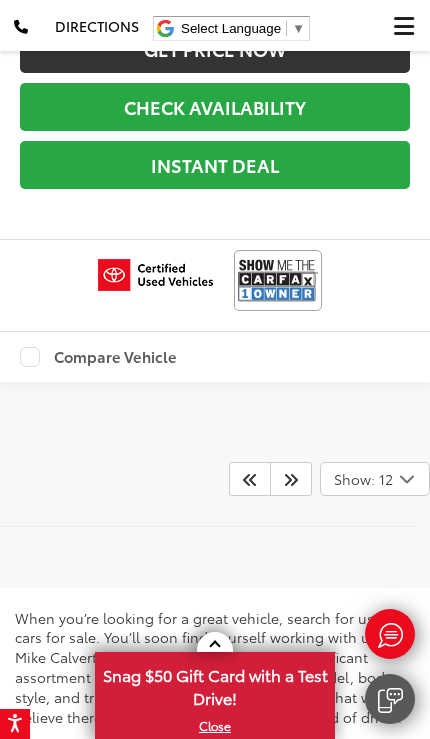 click at bounding box center (291, 479) 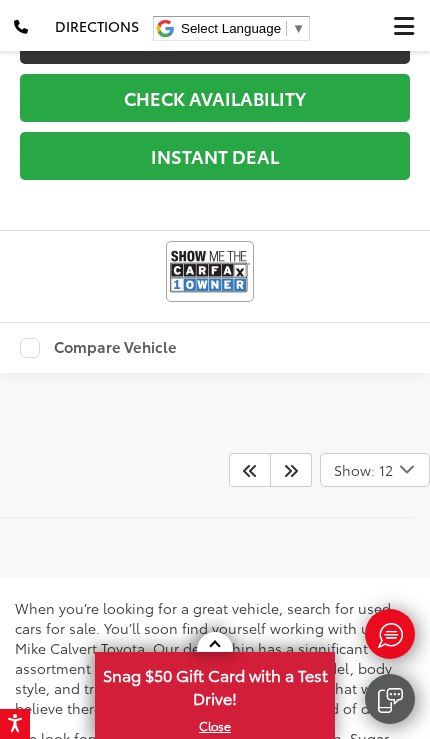 scroll, scrollTop: 12592, scrollLeft: 0, axis: vertical 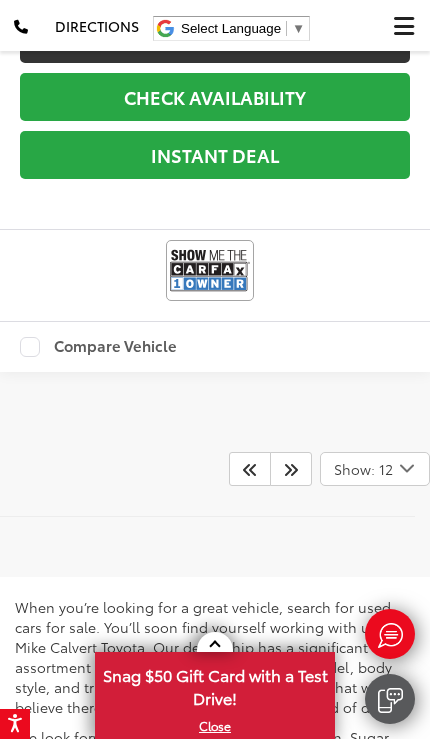 click at bounding box center (291, 469) 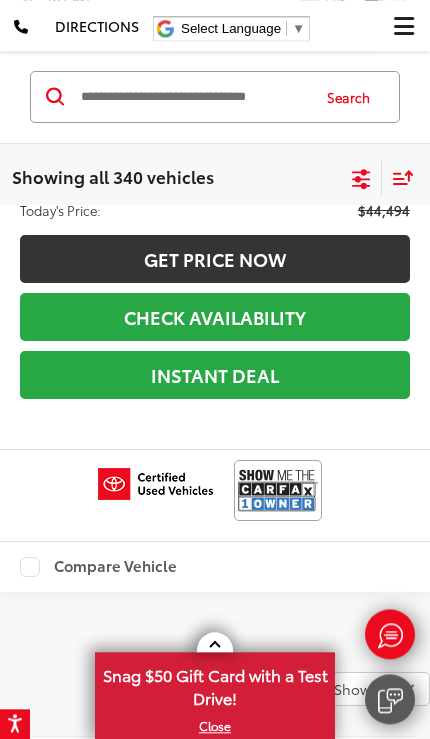 scroll, scrollTop: 12501, scrollLeft: 0, axis: vertical 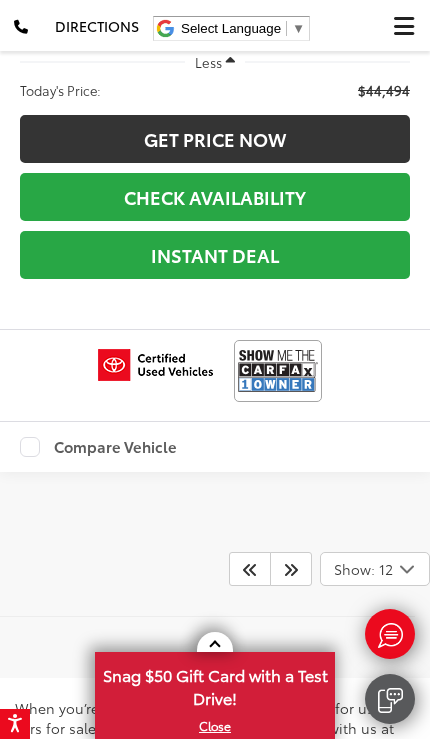 click at bounding box center (291, 569) 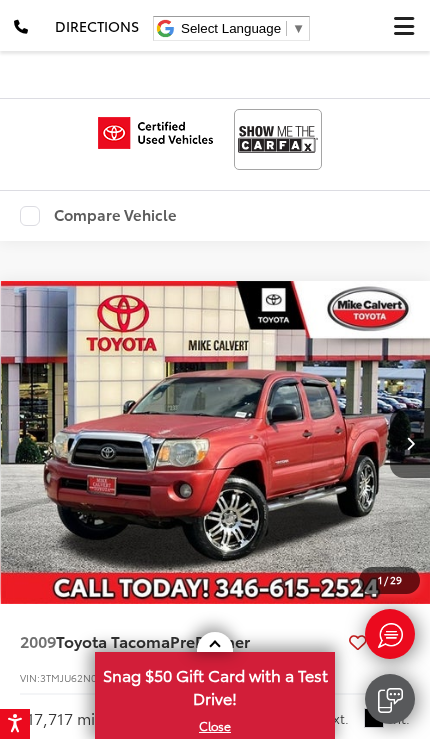 scroll, scrollTop: 3102, scrollLeft: 0, axis: vertical 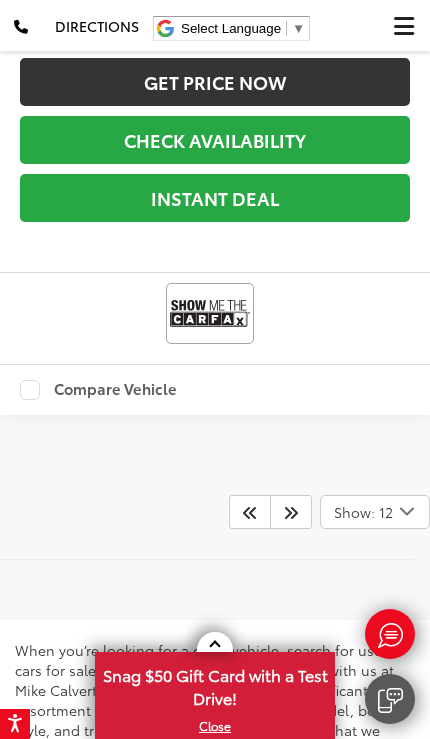click at bounding box center (291, 512) 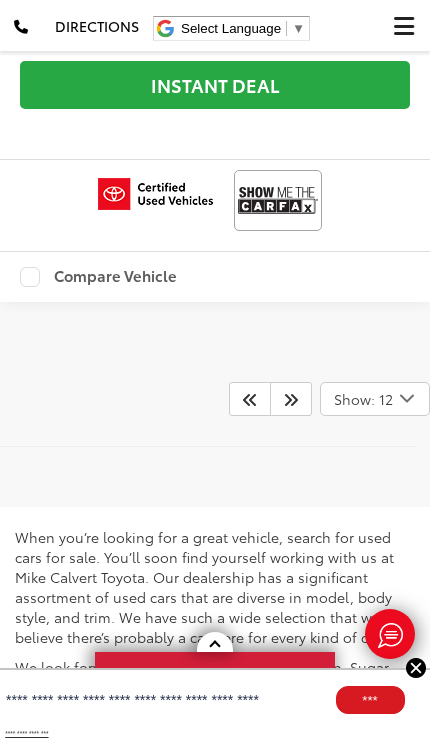 scroll, scrollTop: 12661, scrollLeft: 0, axis: vertical 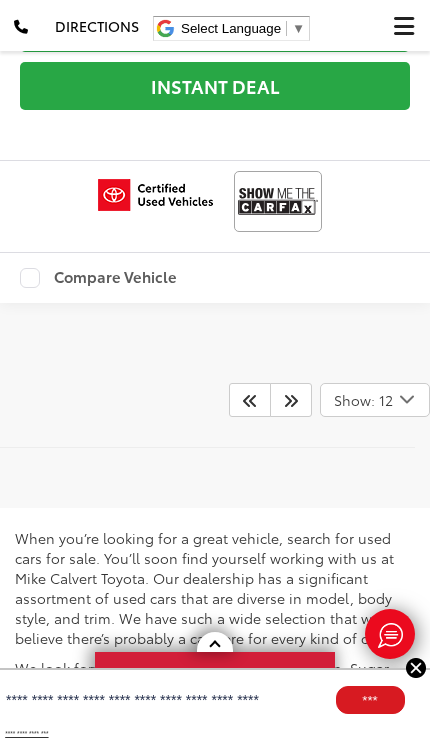 click at bounding box center (291, 400) 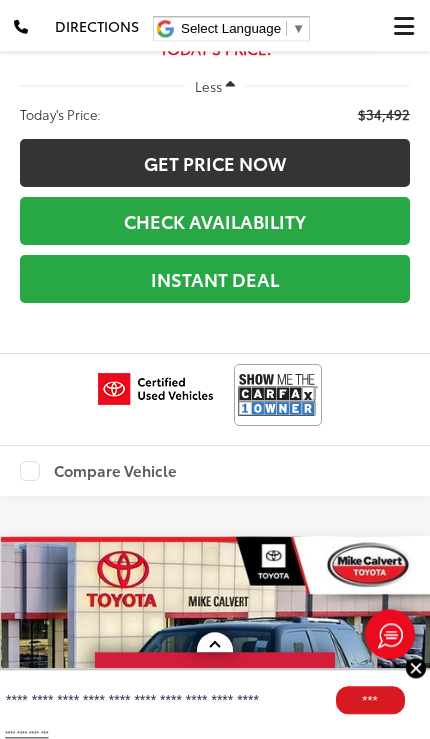 scroll, scrollTop: 8197, scrollLeft: 0, axis: vertical 